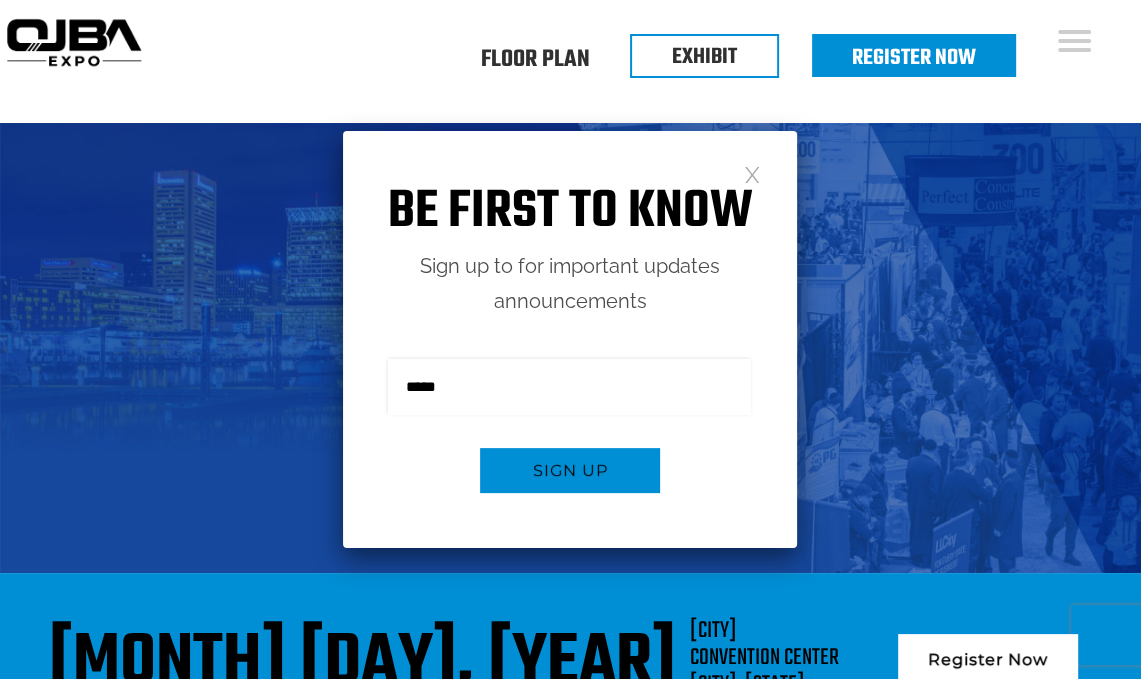 scroll, scrollTop: 0, scrollLeft: 0, axis: both 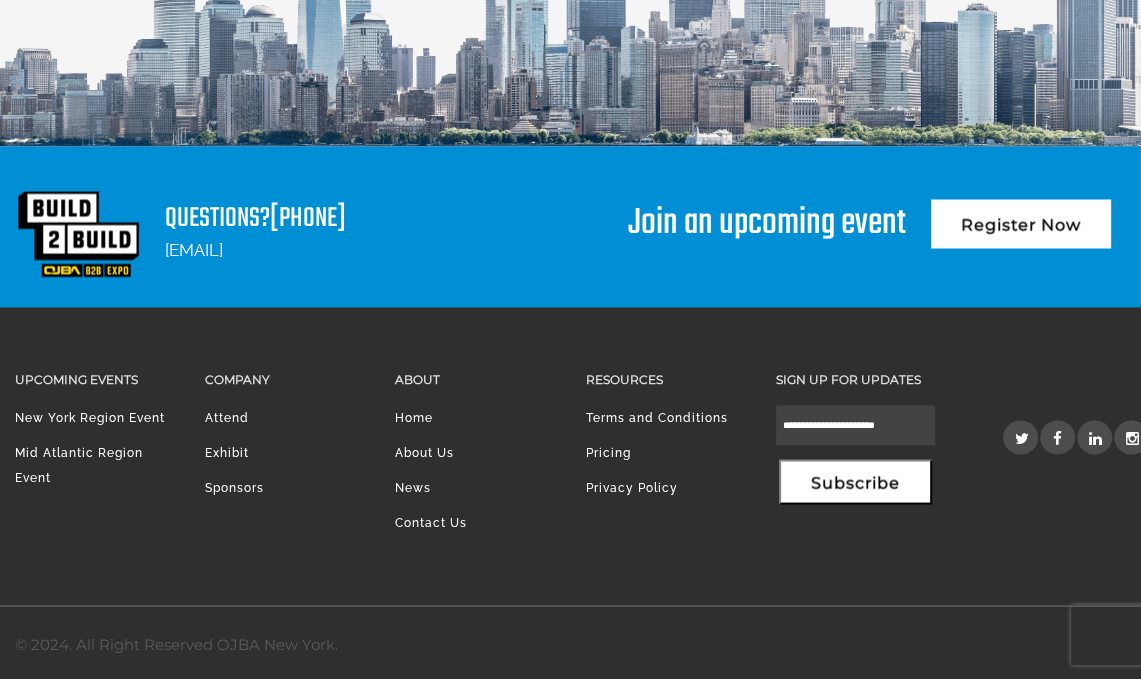 click on "Mid Atlantic Region Event" at bounding box center [79, 464] 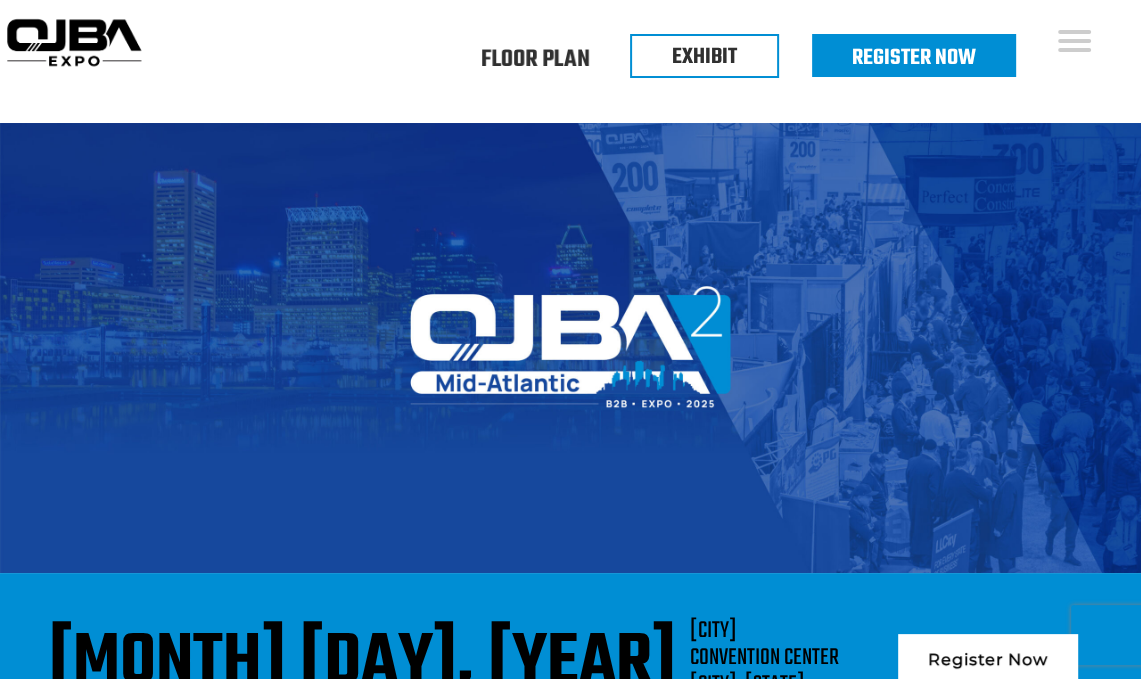 scroll, scrollTop: 0, scrollLeft: 0, axis: both 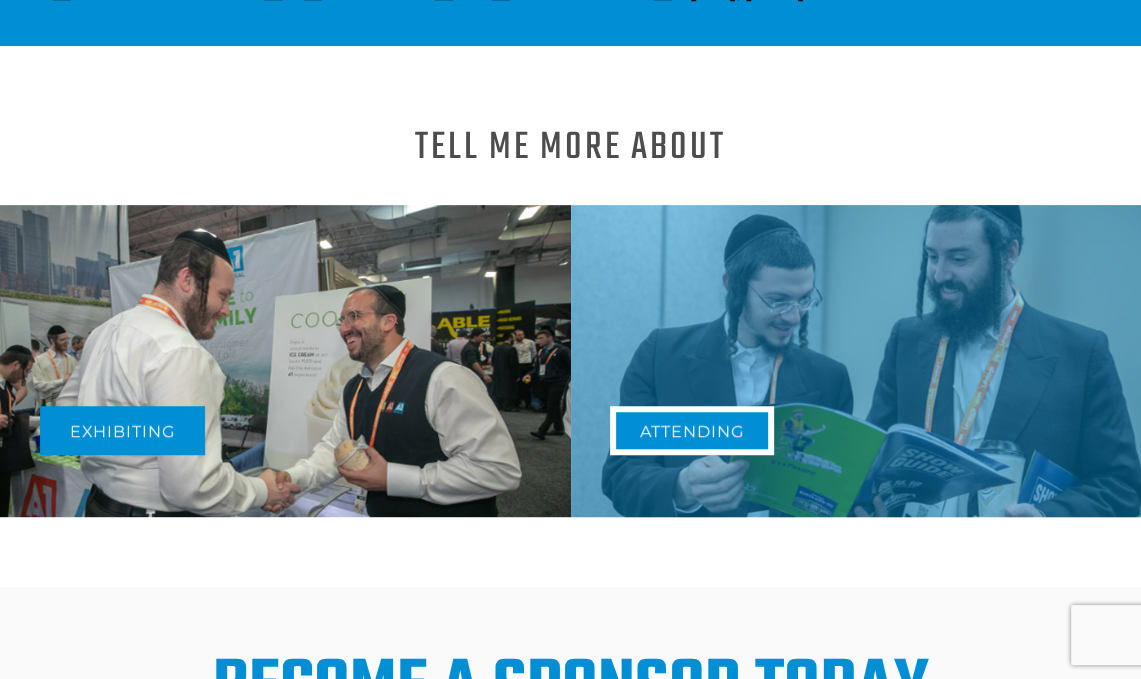 click on "Attending" at bounding box center [692, 430] 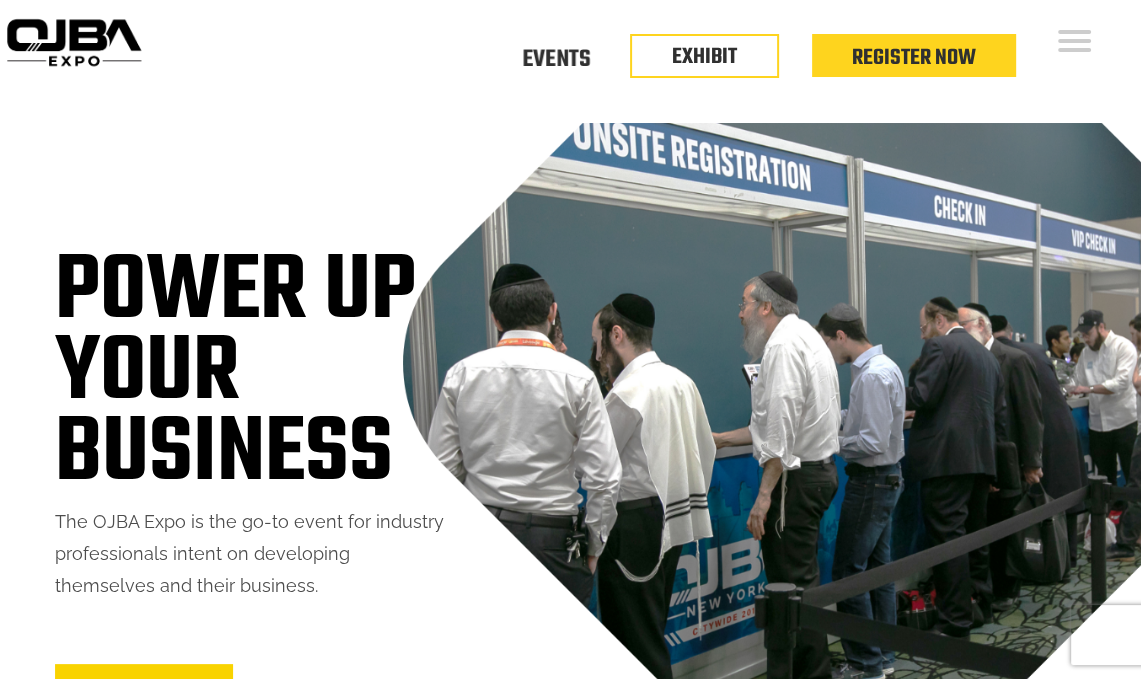 scroll, scrollTop: 0, scrollLeft: 0, axis: both 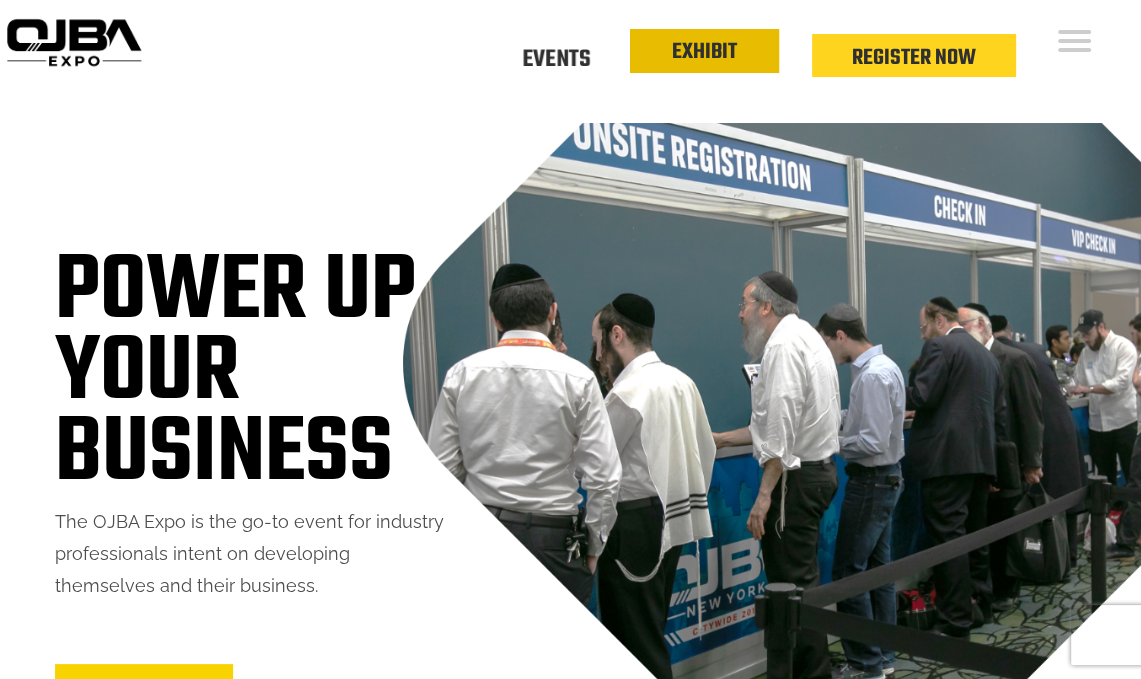 click on "EXHIBIT" at bounding box center (704, 52) 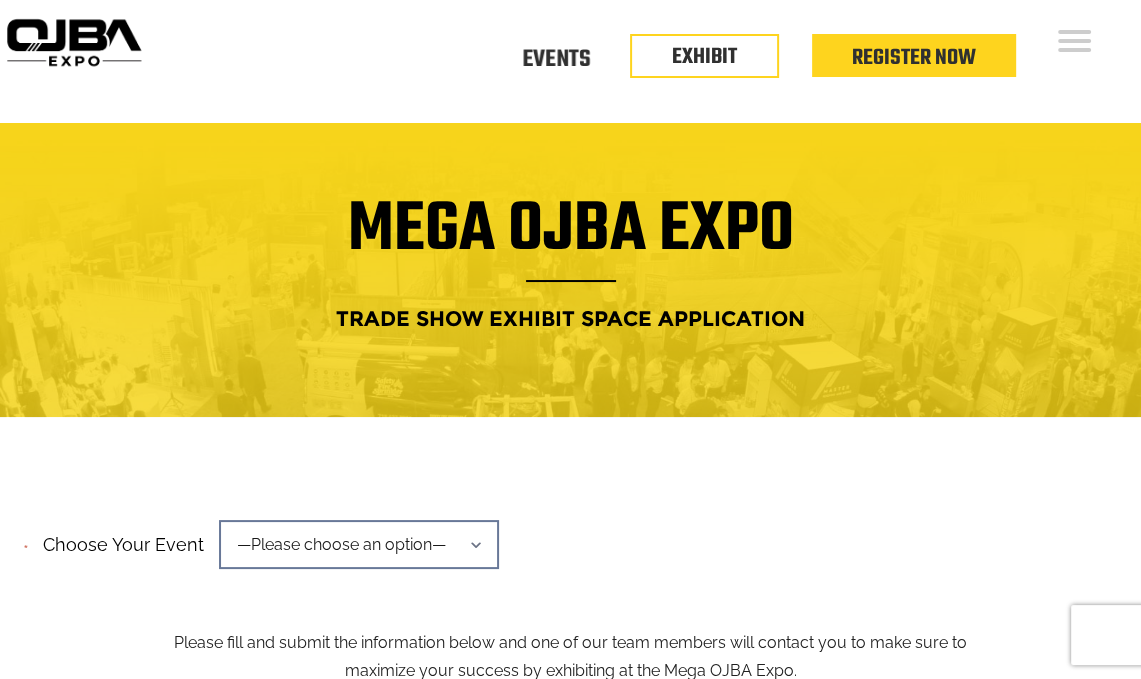 scroll, scrollTop: 0, scrollLeft: 0, axis: both 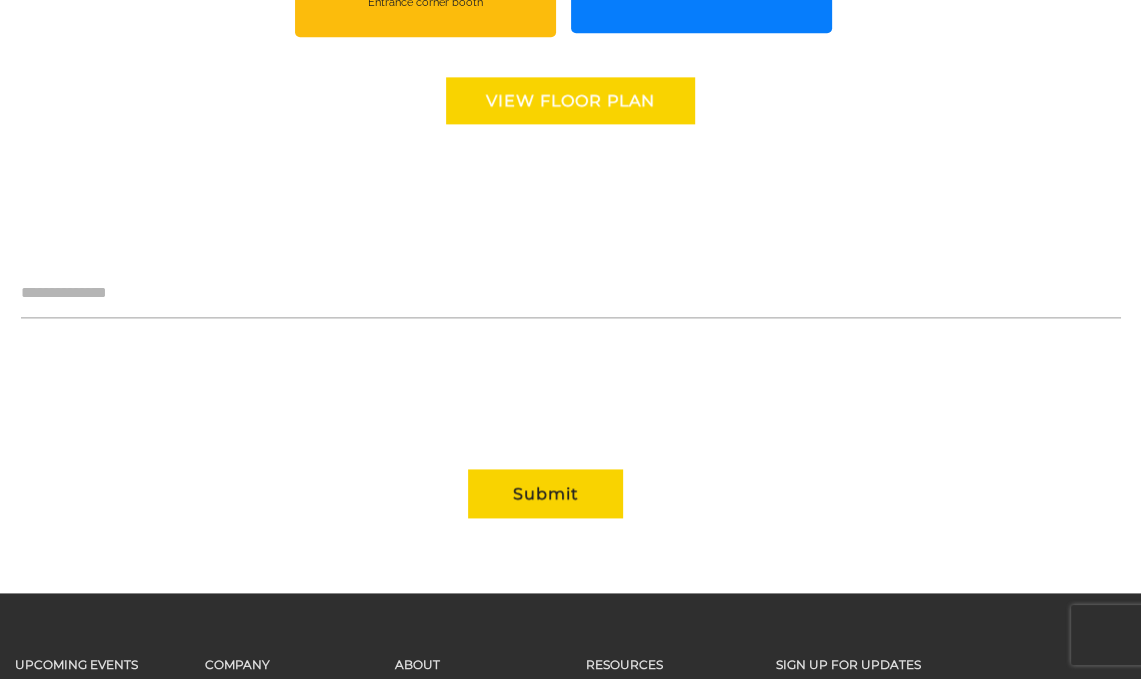 click on "View floor Plan" at bounding box center [570, 100] 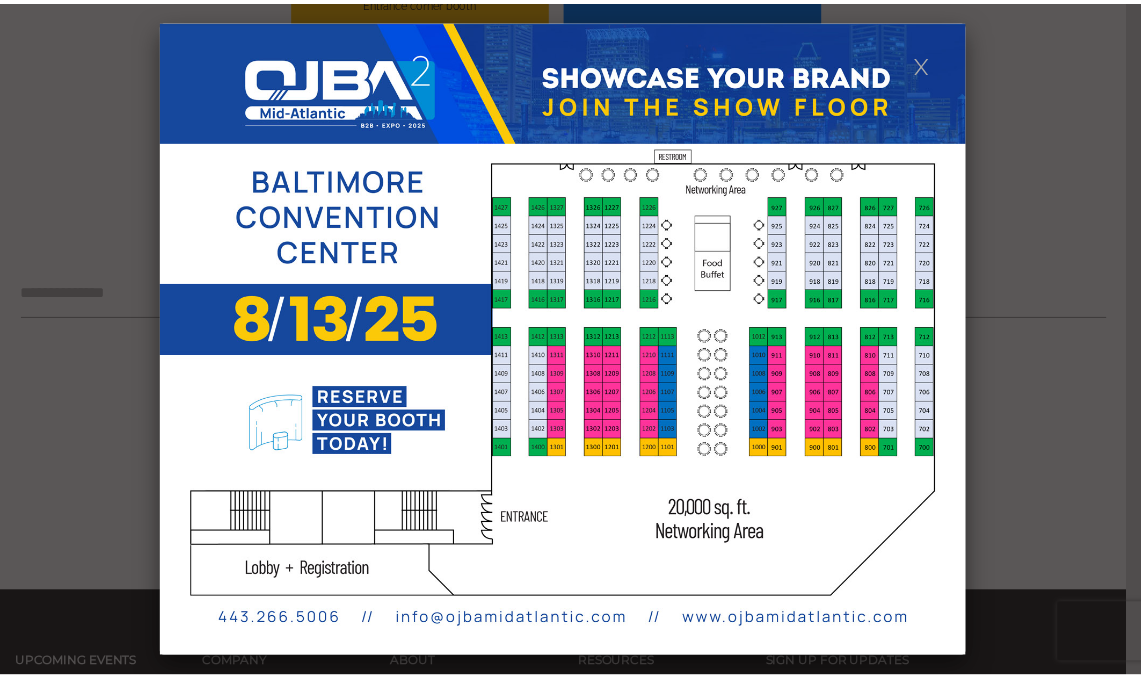 scroll, scrollTop: 0, scrollLeft: 0, axis: both 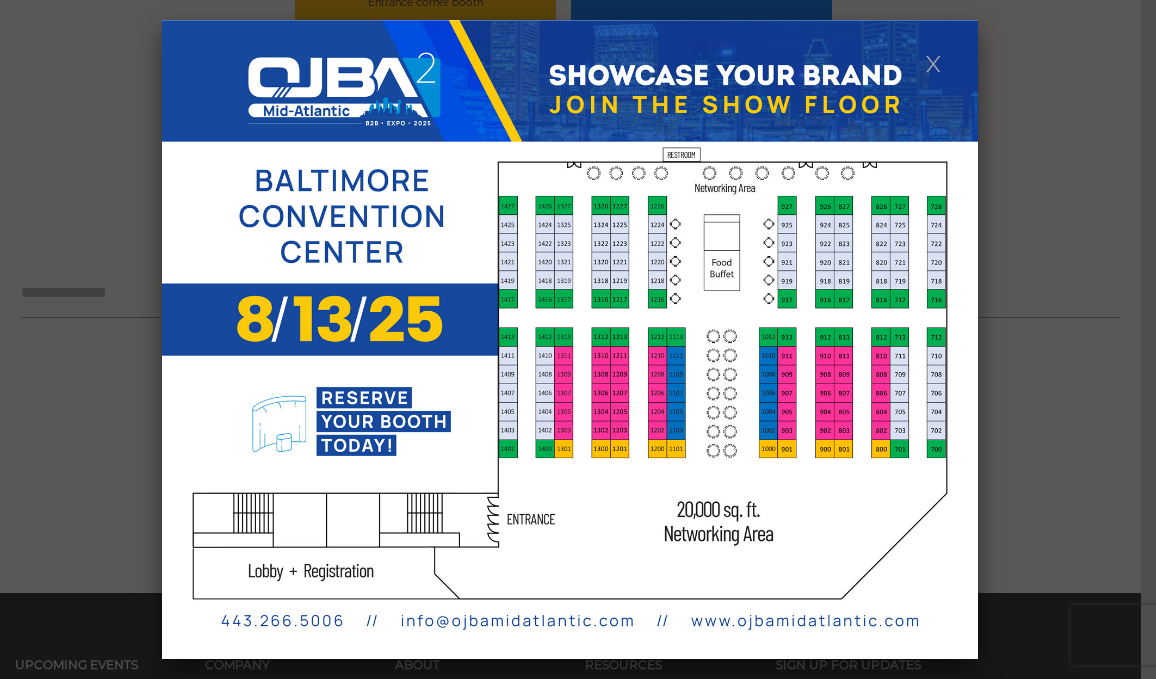 click at bounding box center (570, 339) 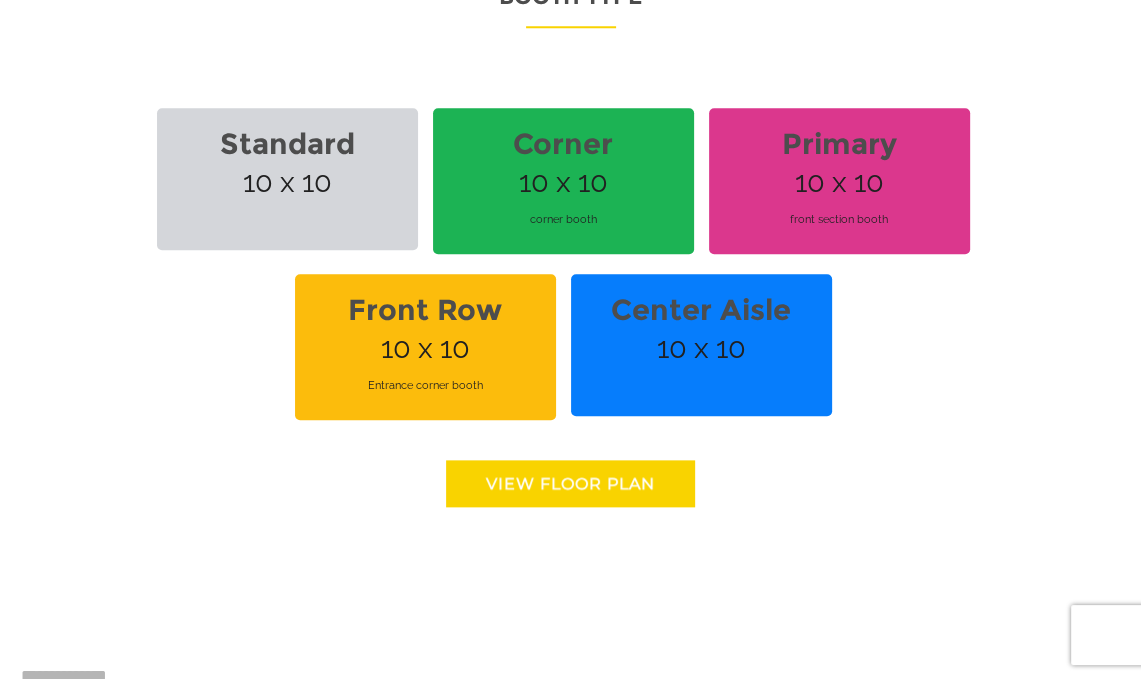 scroll, scrollTop: 1467, scrollLeft: 0, axis: vertical 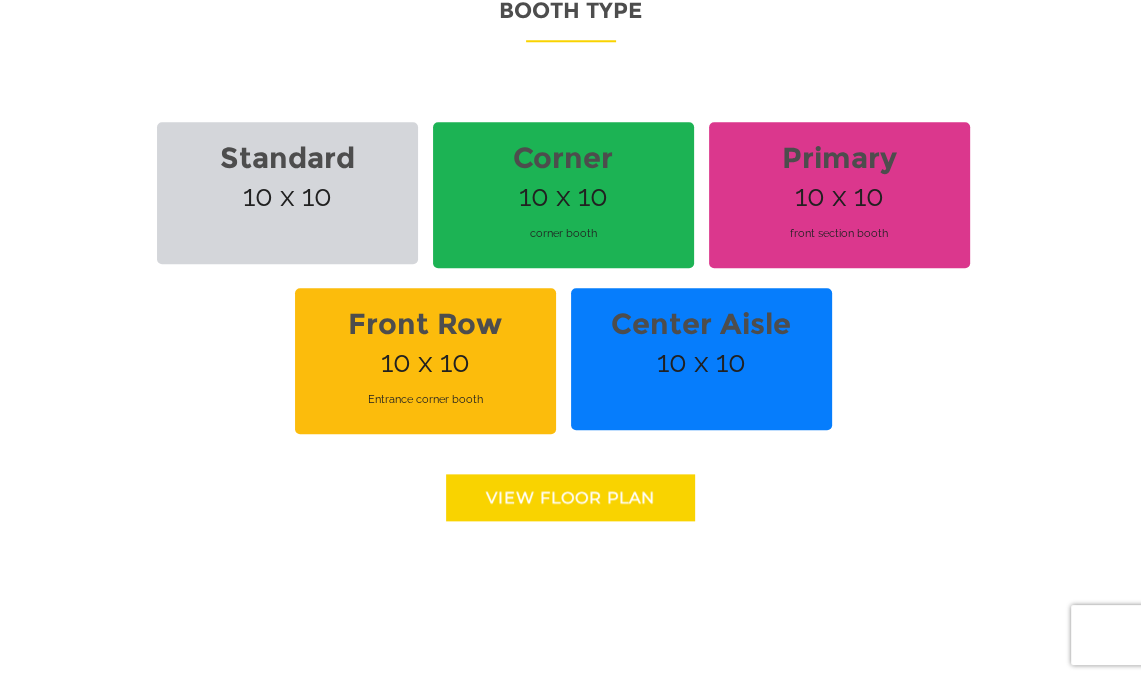 click on "Standard" at bounding box center (287, 158) 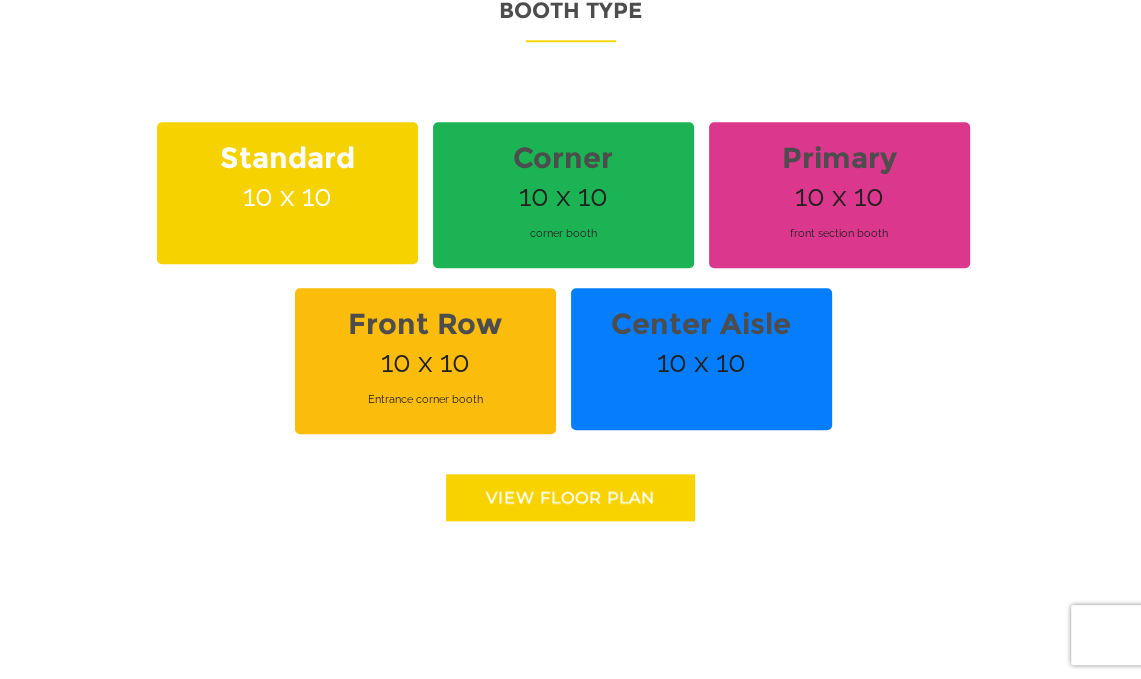 click on "Standard" at bounding box center [287, 158] 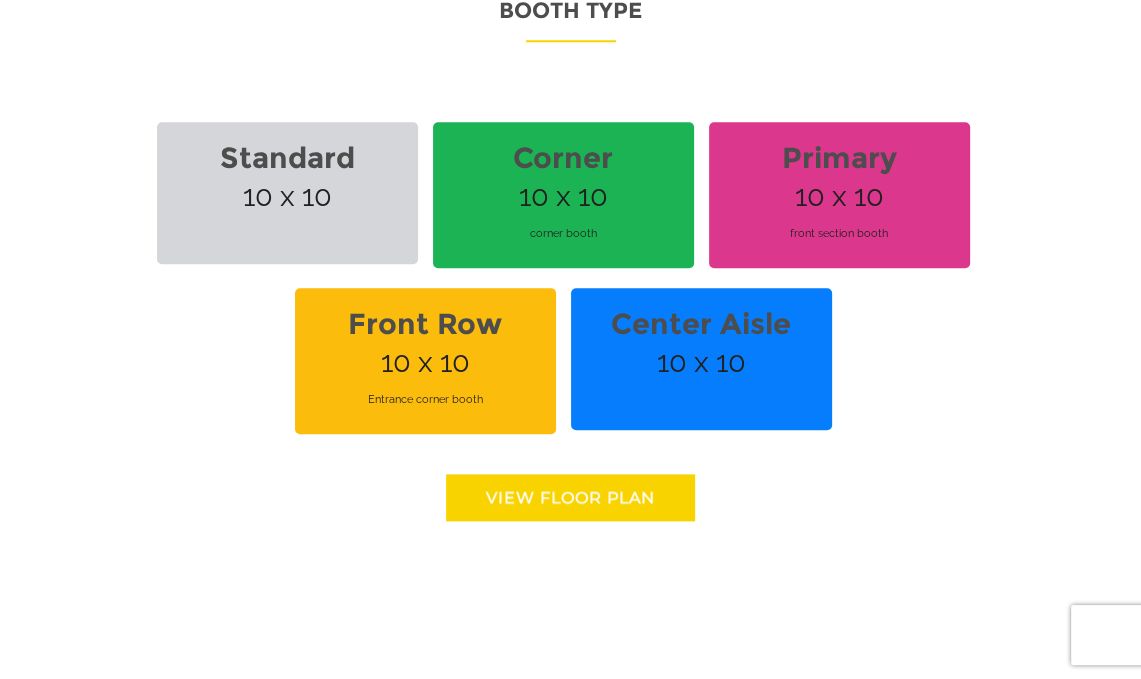 click on "Standard" at bounding box center (287, 158) 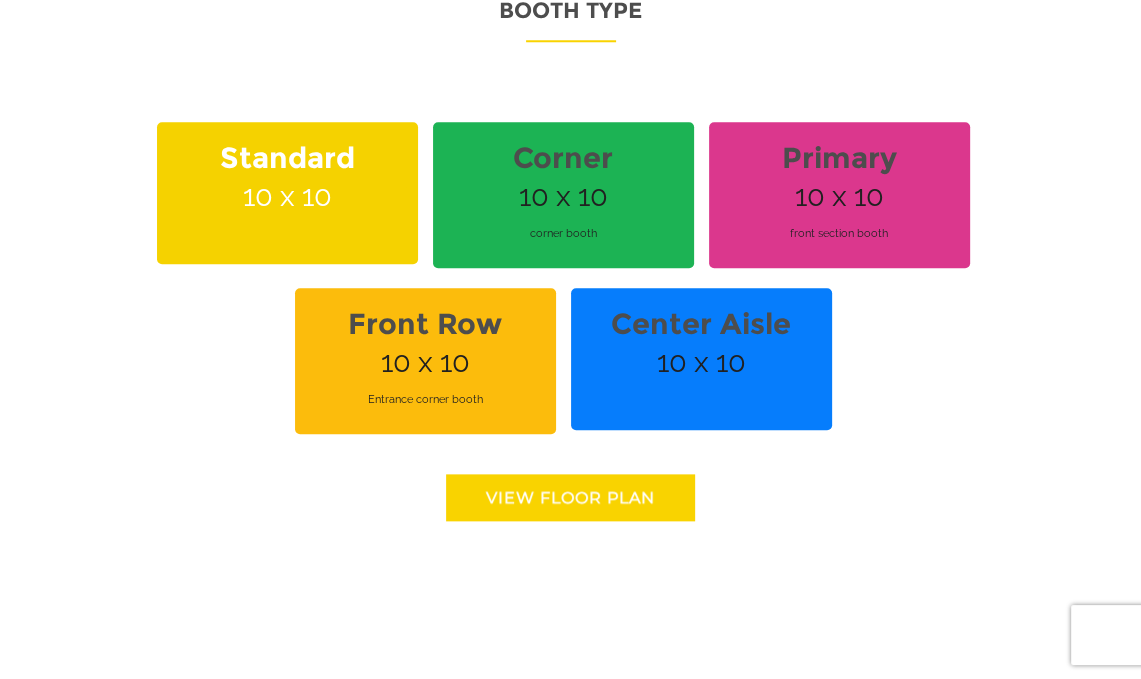 click on "Corner  10 x 10  corner booth" at bounding box center [563, 195] 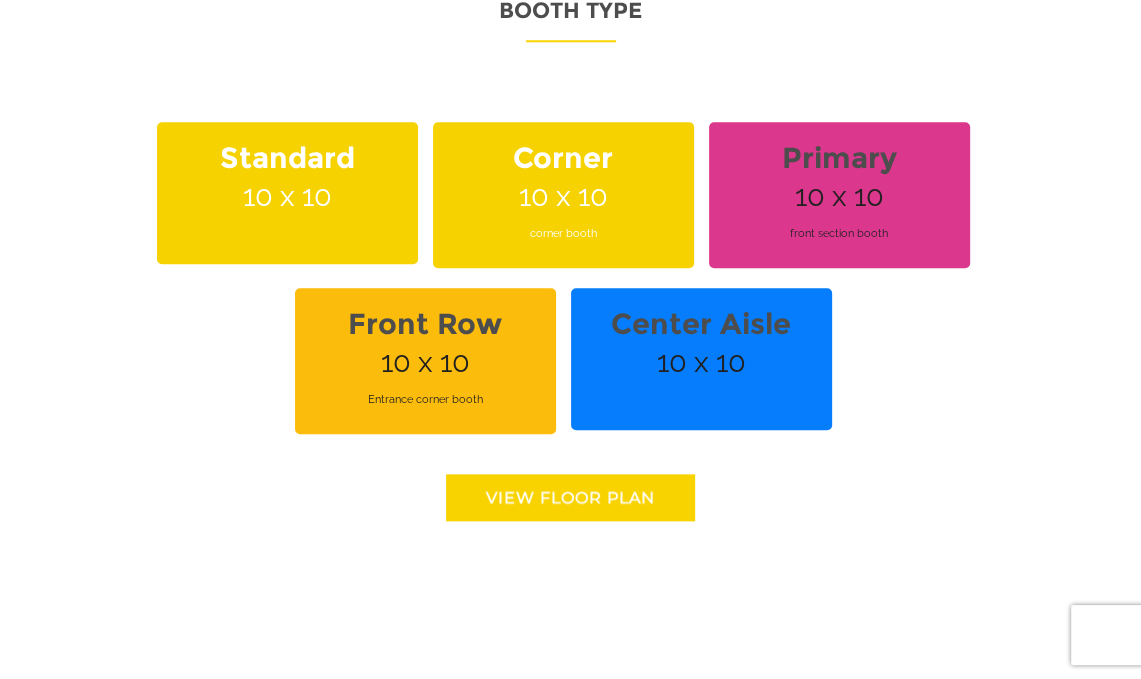click on "Standard  10 x 10" at bounding box center [287, 193] 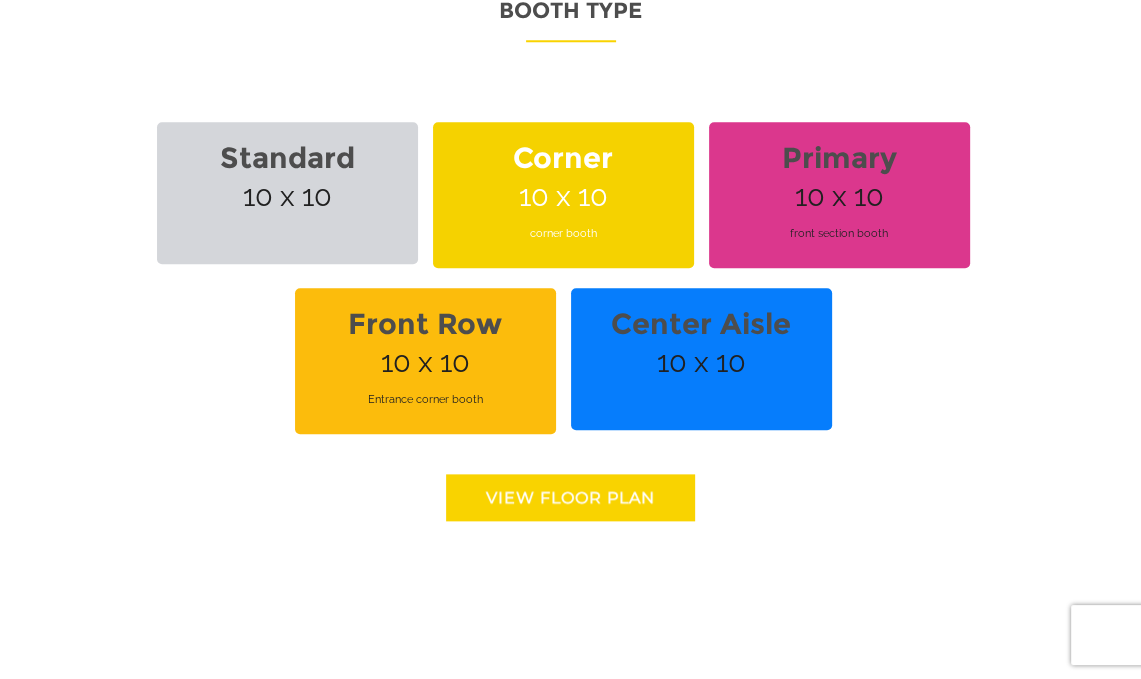 click on "Corner  10 x 10  corner booth" at bounding box center [563, 195] 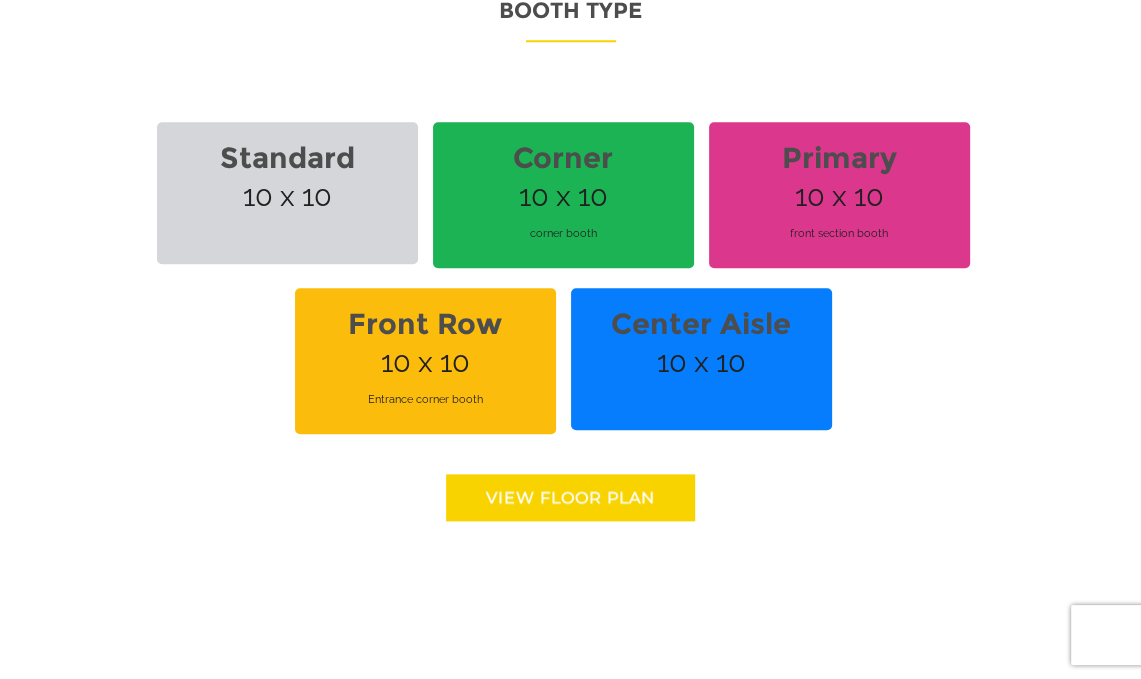 click on "View floor Plan" at bounding box center (570, 497) 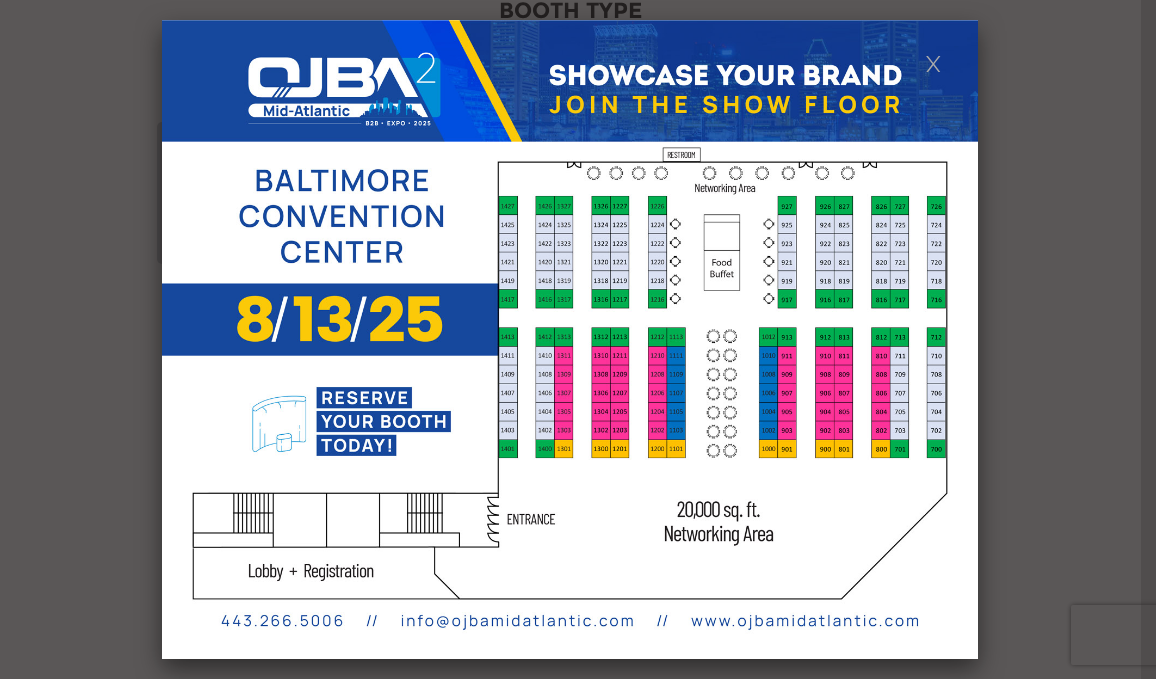 click at bounding box center (933, 62) 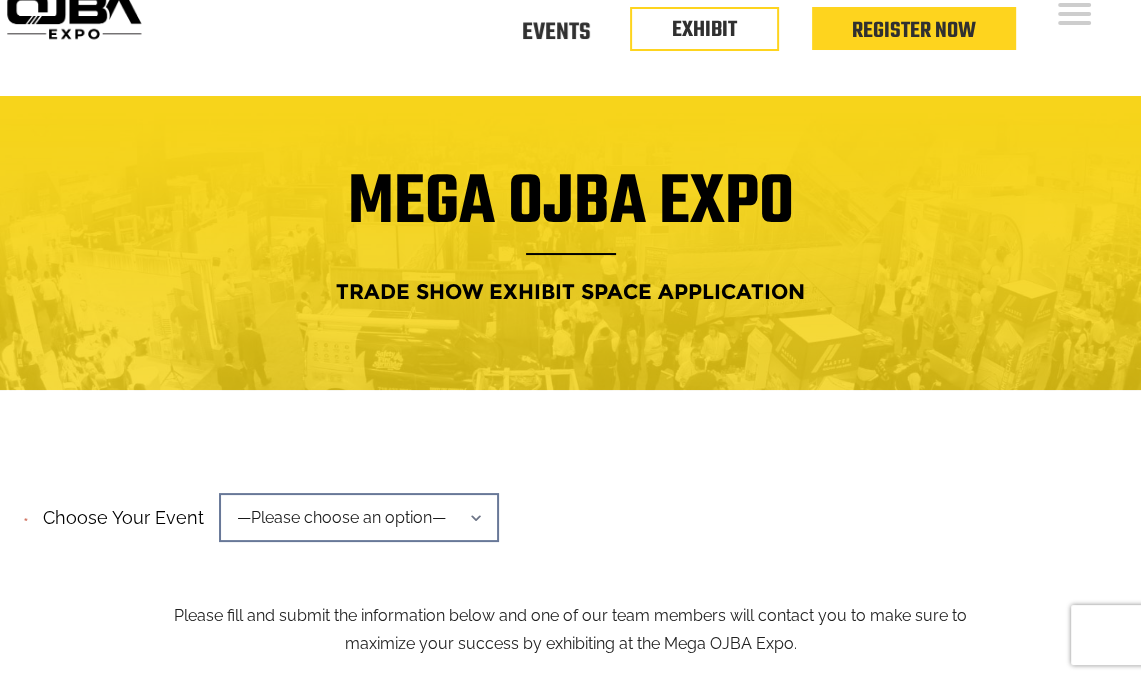 scroll, scrollTop: 0, scrollLeft: 0, axis: both 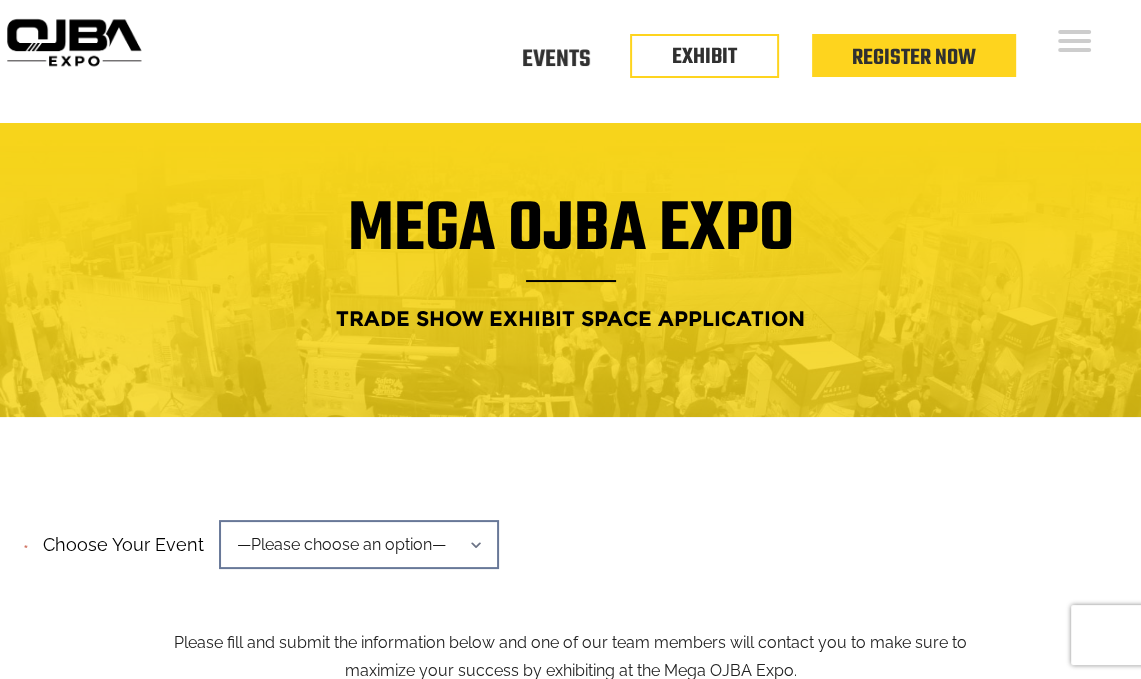 click on "—Please choose an option—" at bounding box center [359, 544] 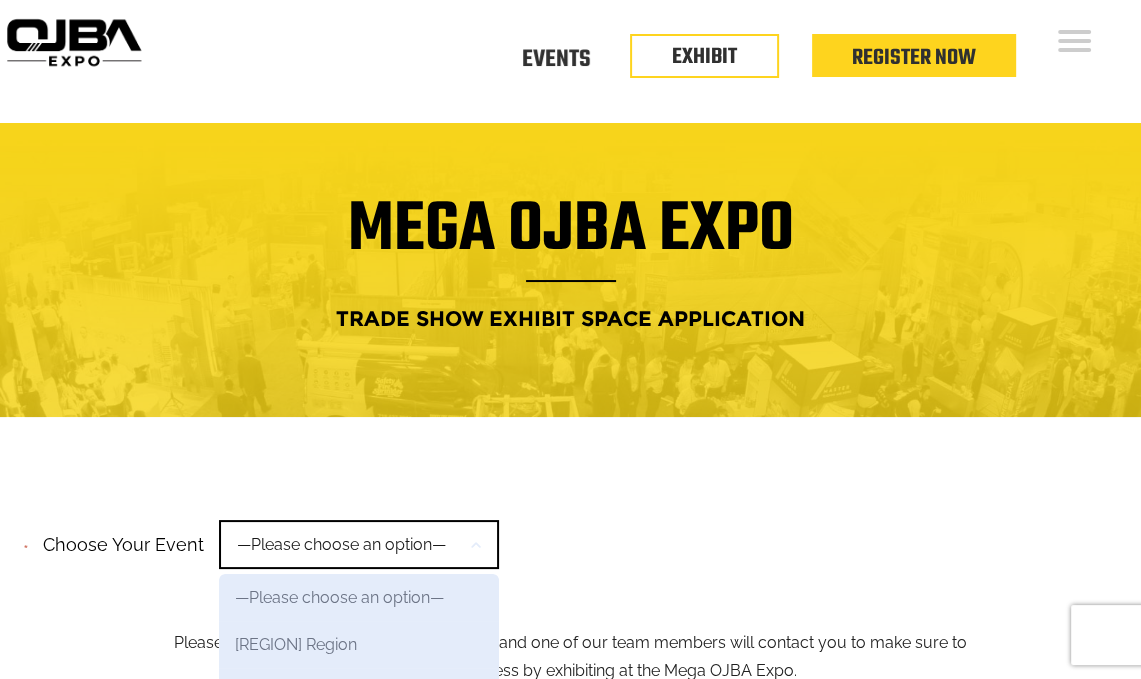 click on "Mid-Atlantic Region" at bounding box center [359, 644] 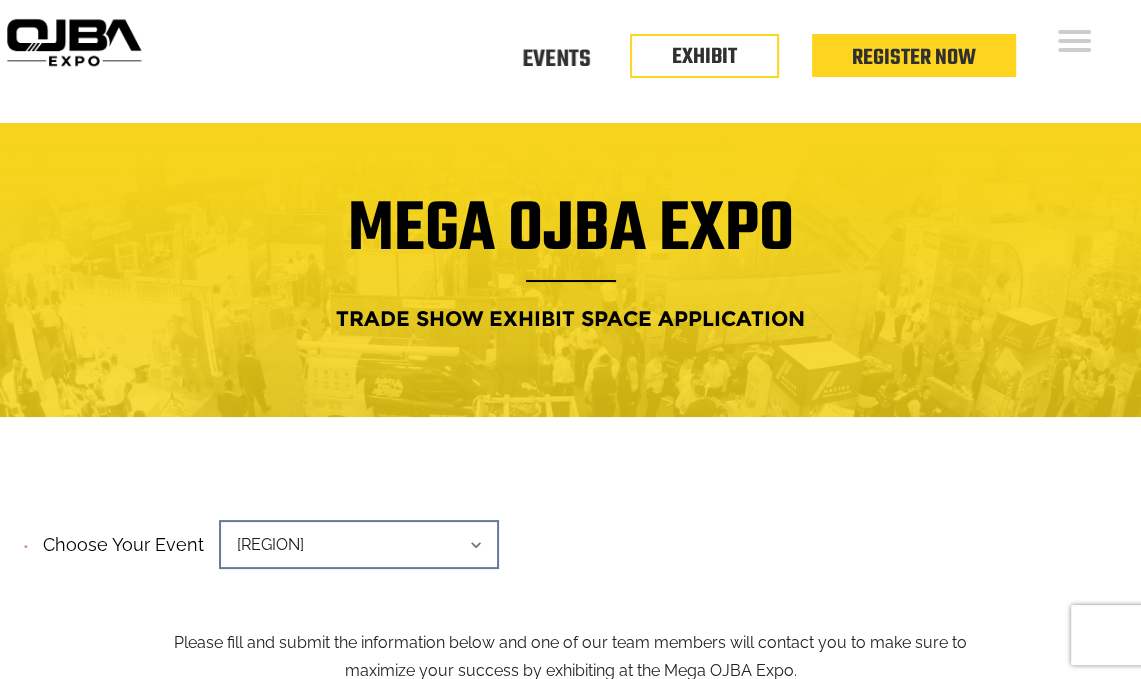 scroll, scrollTop: 0, scrollLeft: 0, axis: both 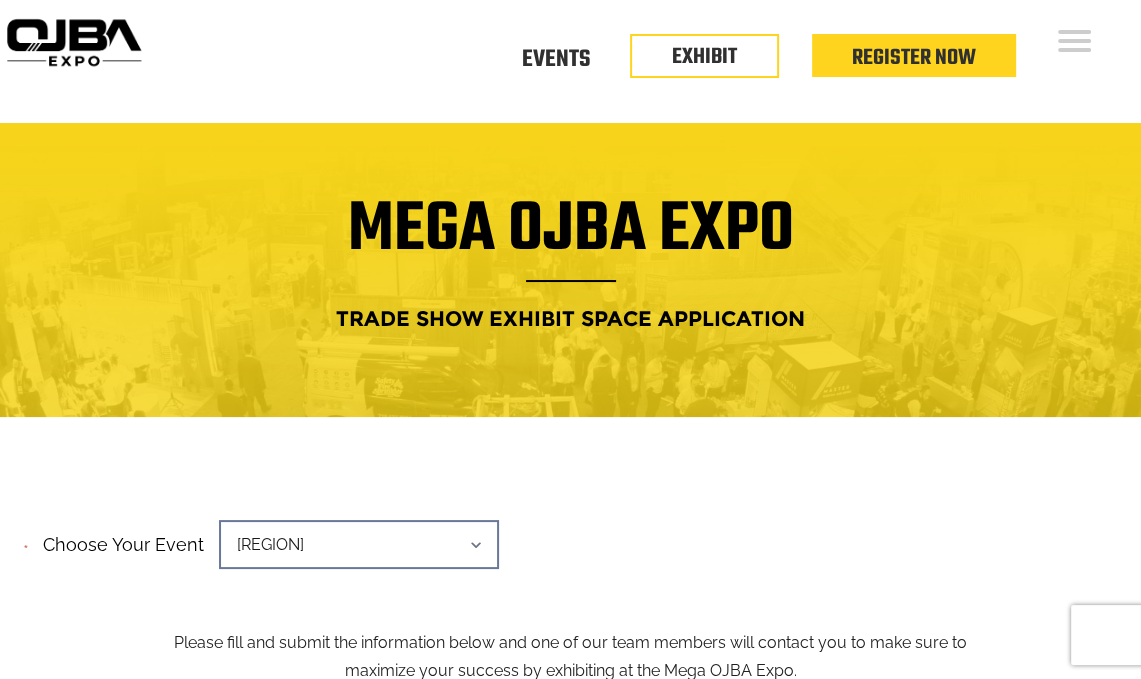 click on "Why Attend" at bounding box center (1621, 167) 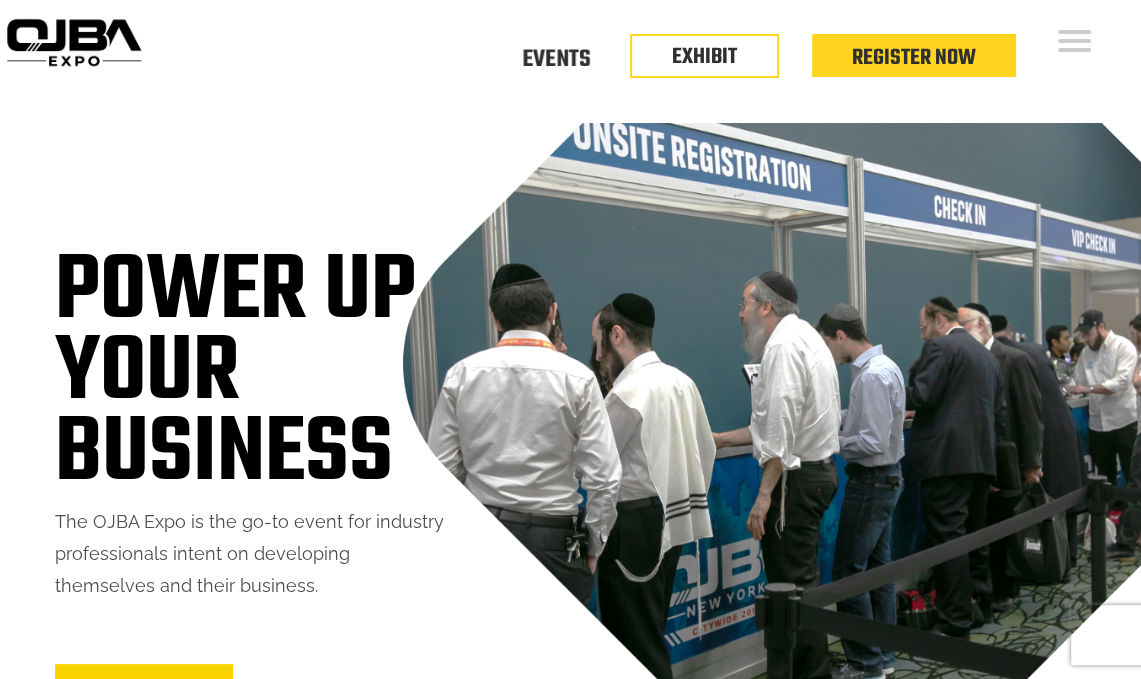 scroll, scrollTop: 0, scrollLeft: 0, axis: both 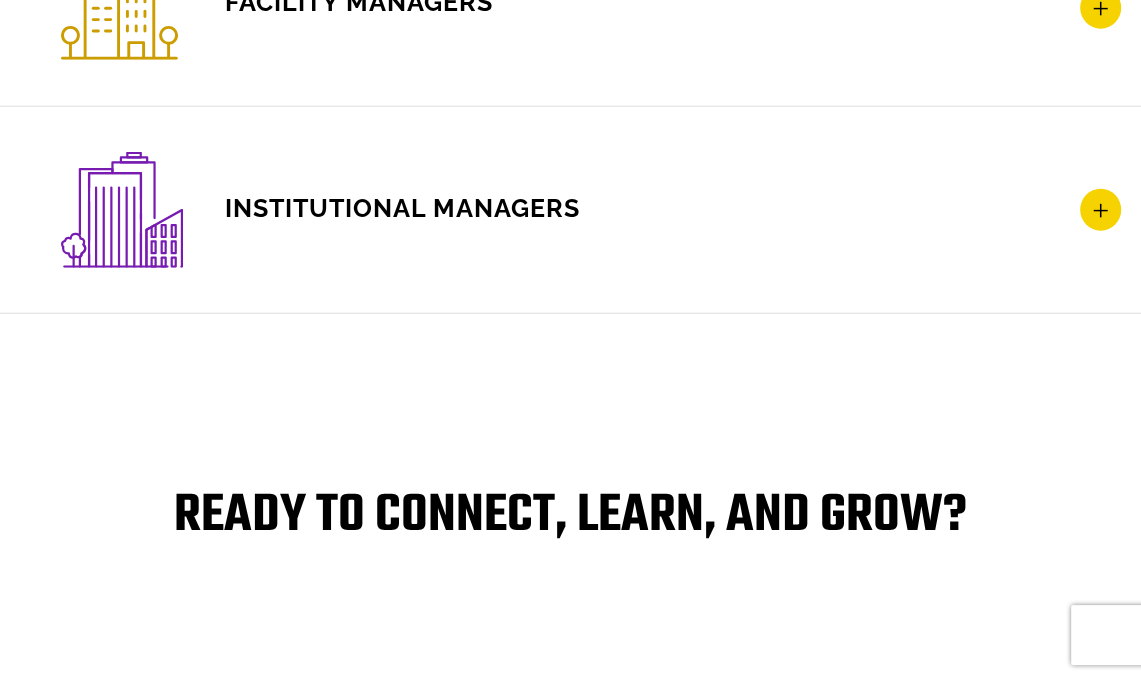 click at bounding box center (1100, 210) 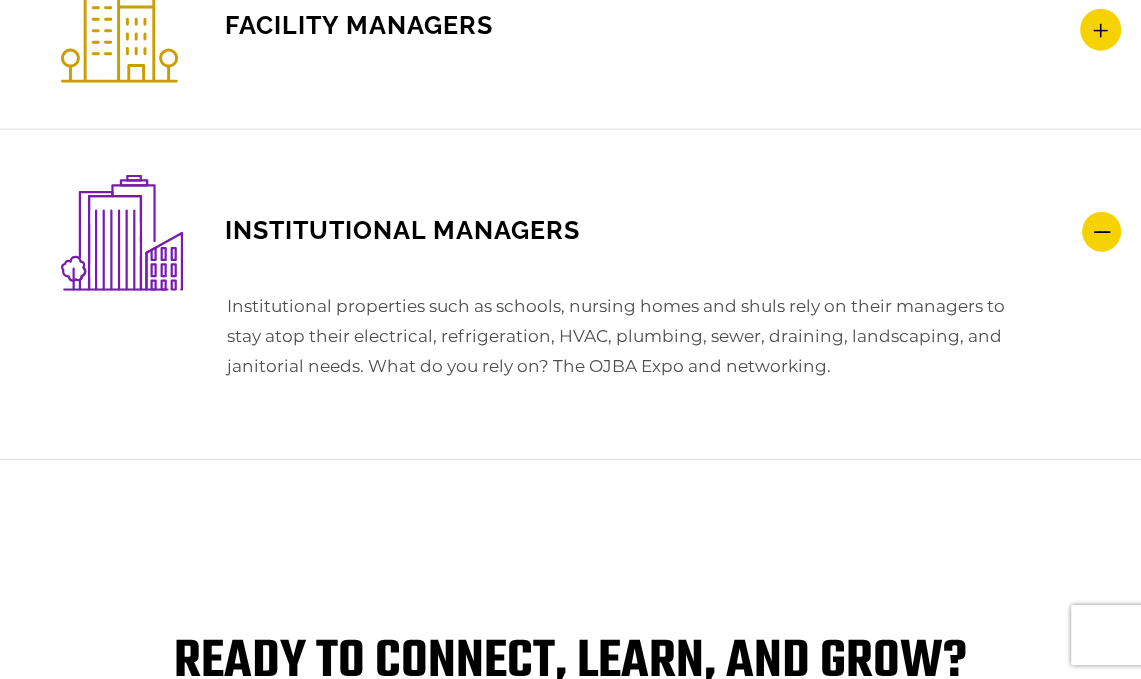 scroll, scrollTop: 3703, scrollLeft: 0, axis: vertical 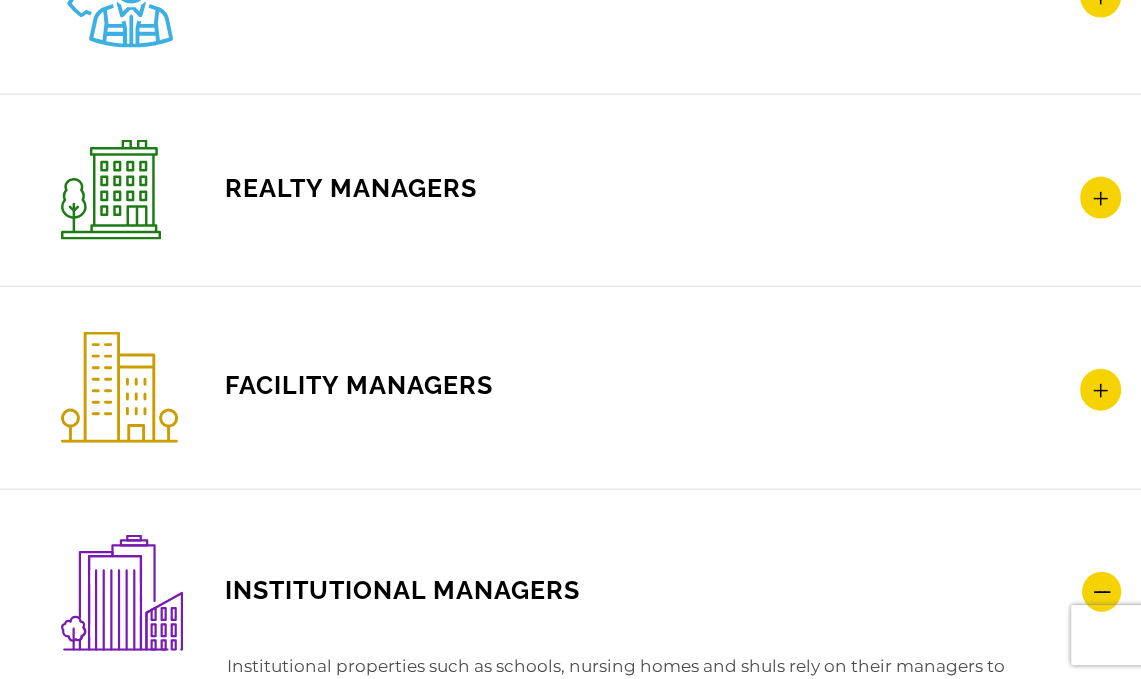 click at bounding box center [1100, 390] 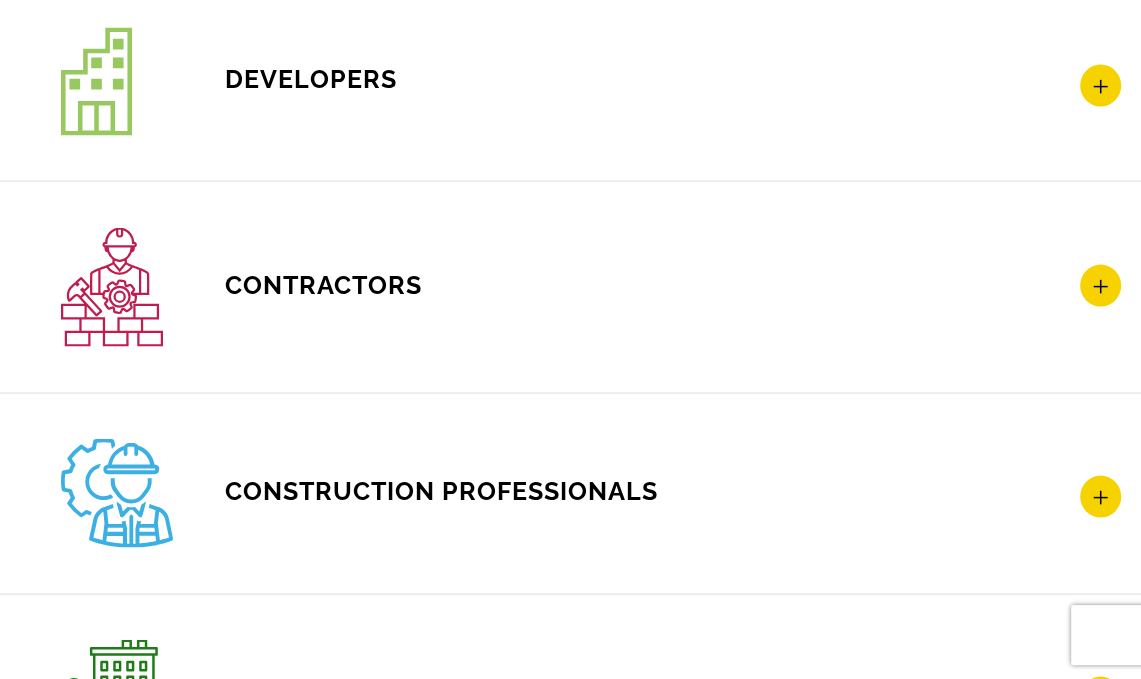 scroll, scrollTop: 390, scrollLeft: 0, axis: vertical 